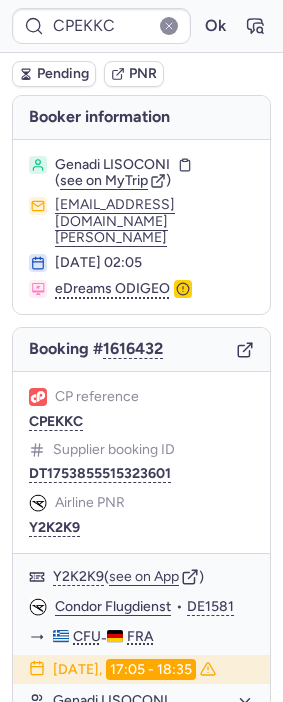 scroll, scrollTop: 0, scrollLeft: 0, axis: both 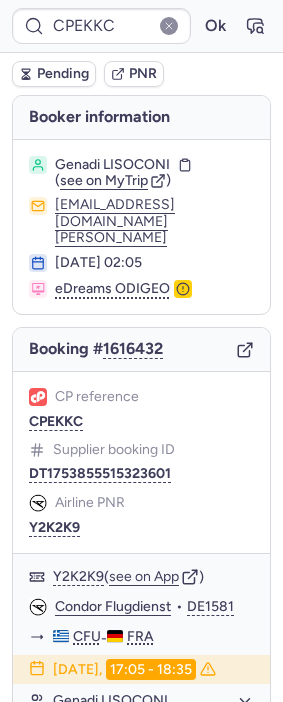 drag, startPoint x: 55, startPoint y: 202, endPoint x: 202, endPoint y: 201, distance: 147.0034 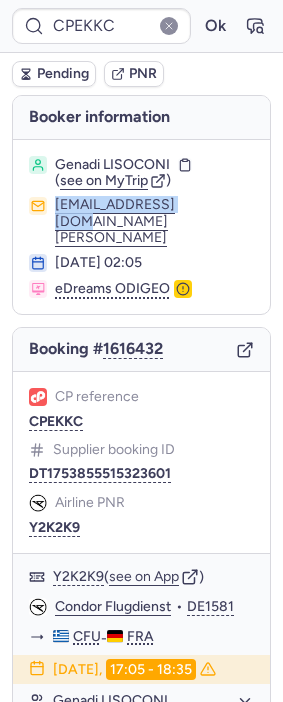 drag, startPoint x: 202, startPoint y: 201, endPoint x: 49, endPoint y: 210, distance: 153.26448 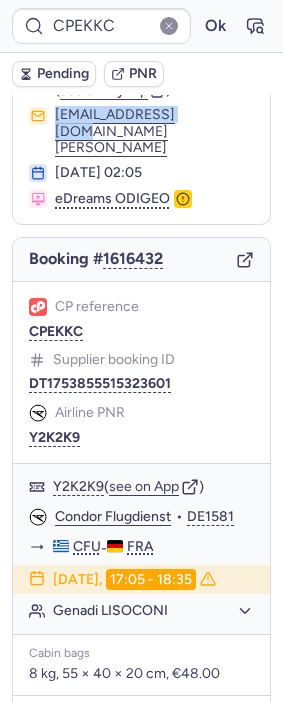 scroll, scrollTop: 387, scrollLeft: 0, axis: vertical 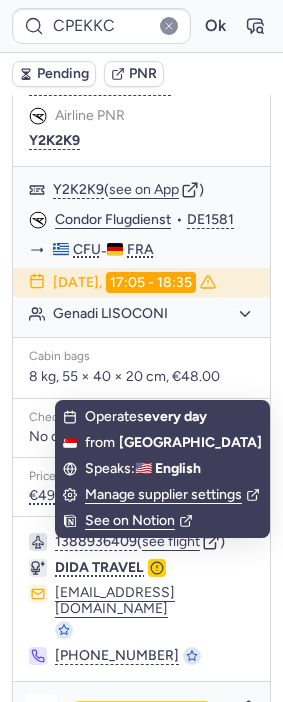 click 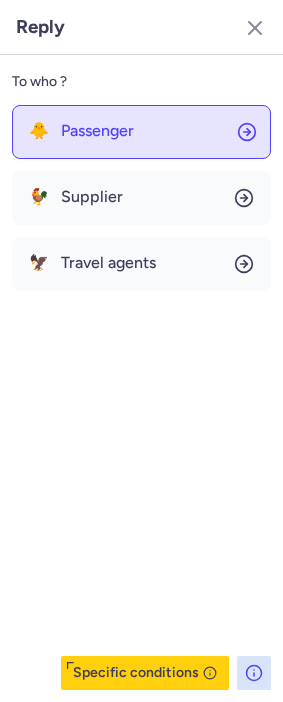 click on "🐥 Passenger" 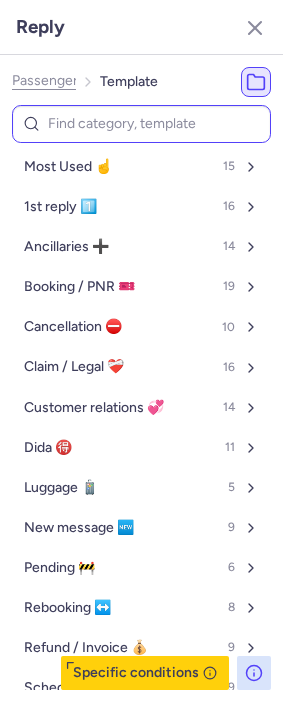 click at bounding box center (141, 124) 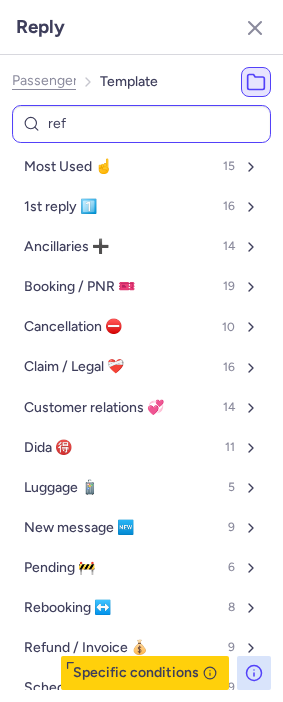 type on "refu" 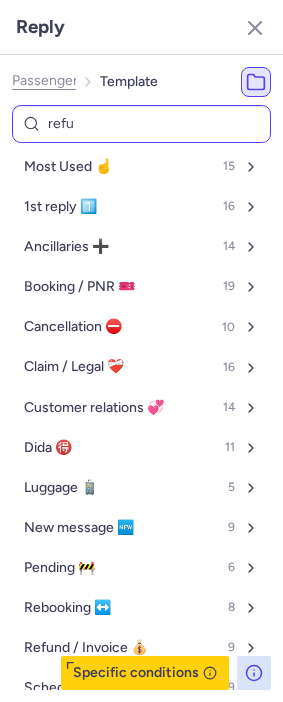 select on "en" 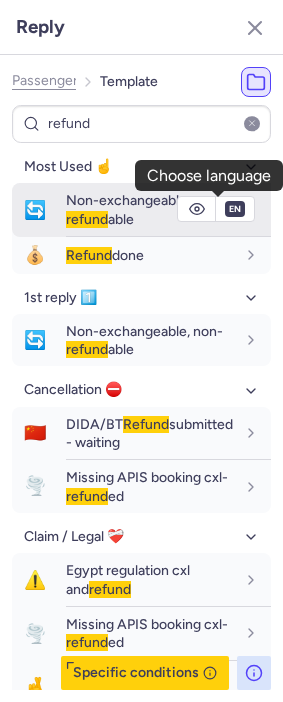 type on "refund" 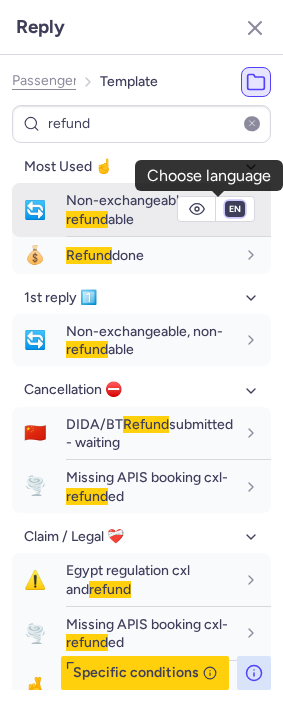 click on "fr en de nl pt es it ru" at bounding box center (235, 209) 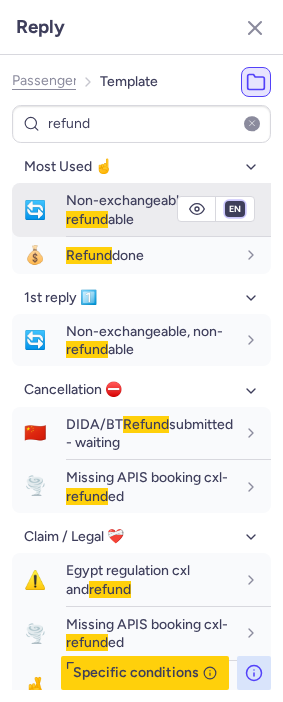select on "de" 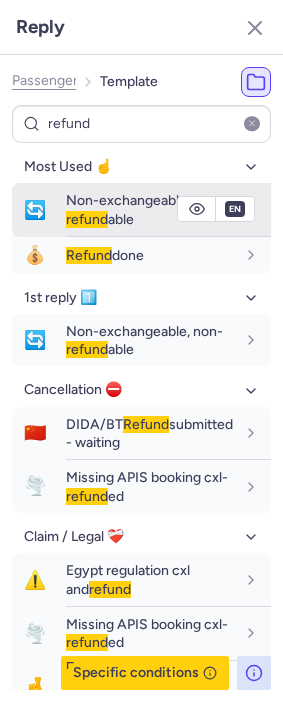 click on "fr en de nl pt es it ru" at bounding box center (235, 209) 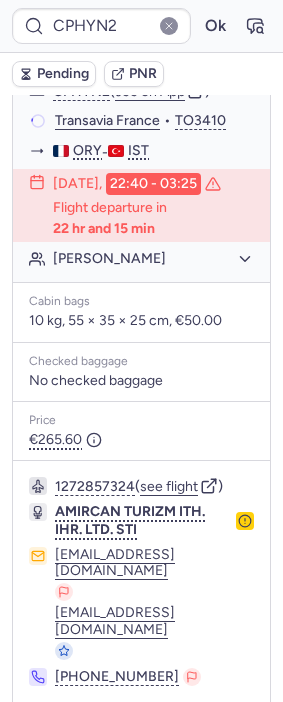 scroll, scrollTop: 385, scrollLeft: 0, axis: vertical 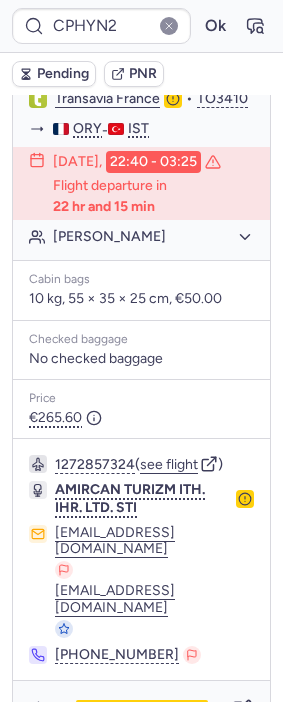 type on "146D70" 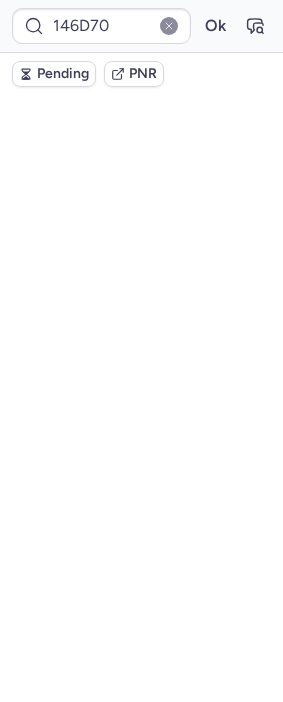 scroll, scrollTop: 0, scrollLeft: 0, axis: both 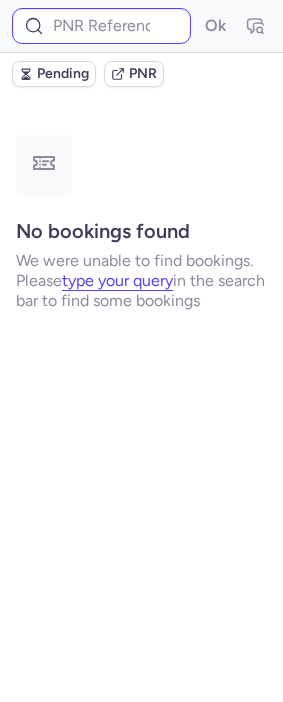 type on "CP6WFG" 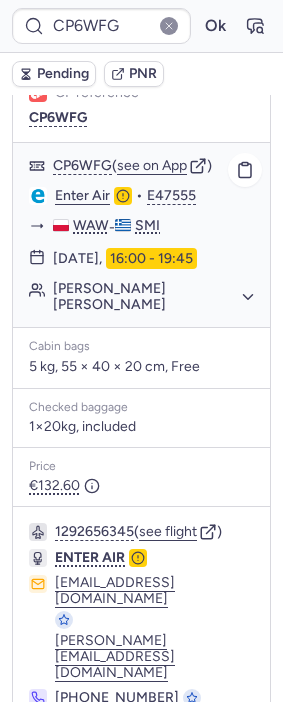 scroll, scrollTop: 337, scrollLeft: 0, axis: vertical 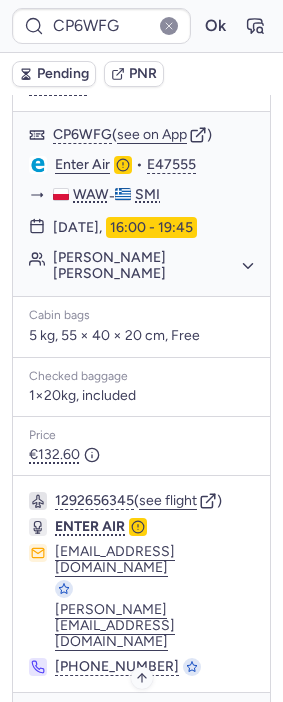 click on "Specific conditions" at bounding box center (150, 722) 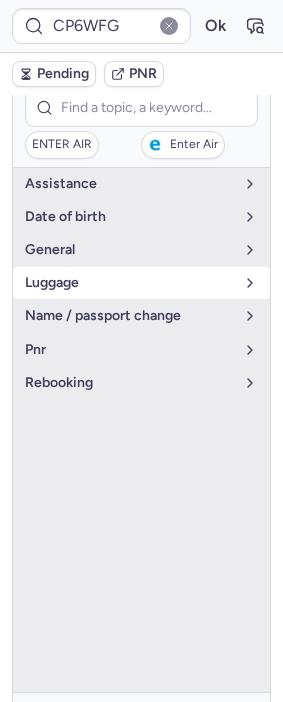 click on "luggage" at bounding box center [129, 283] 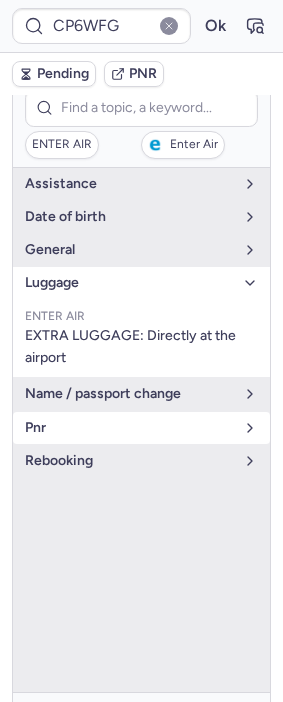 click on "pnr" at bounding box center (129, 428) 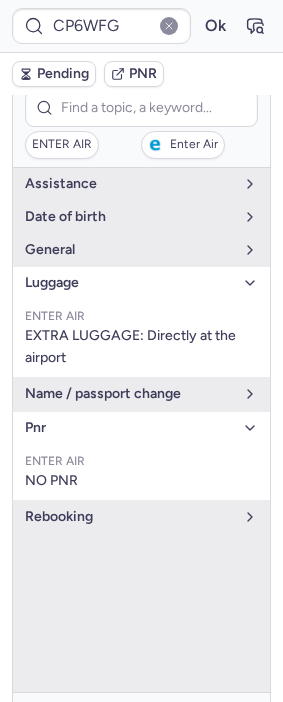 click 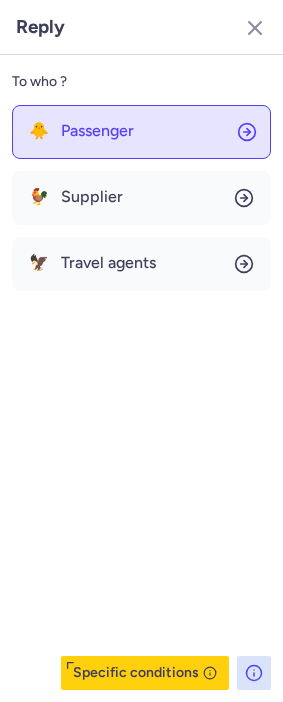 click on "Passenger" at bounding box center (97, 131) 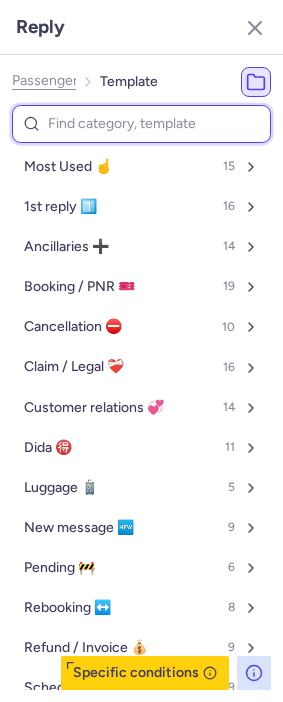 click at bounding box center [141, 124] 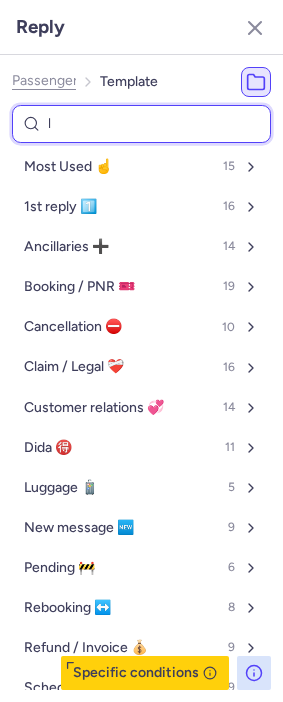 type on "lu" 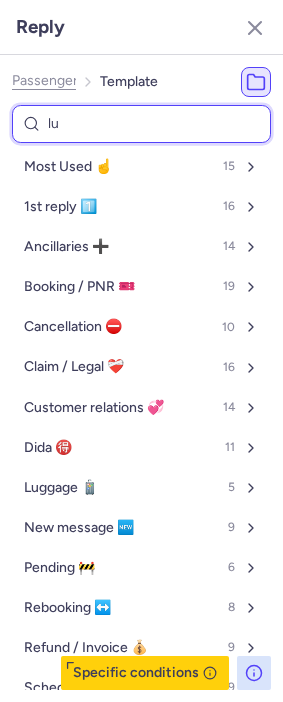 select on "en" 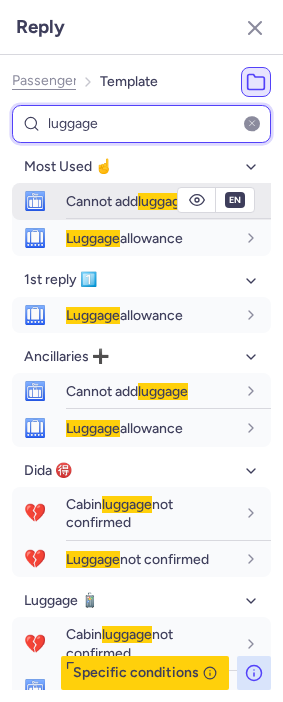 type on "luggage" 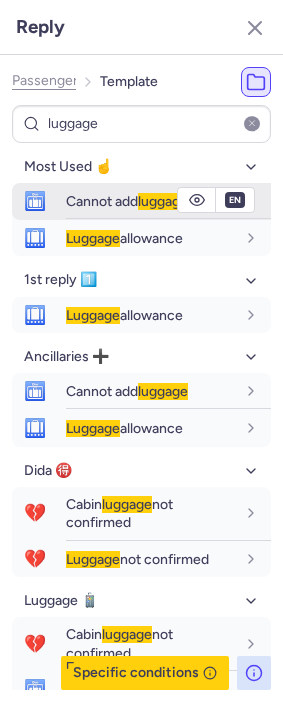 click on "Cannot add  luggage" at bounding box center (127, 201) 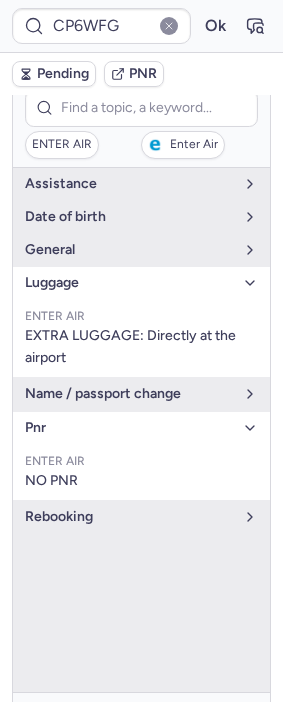 type on "CPMFKY" 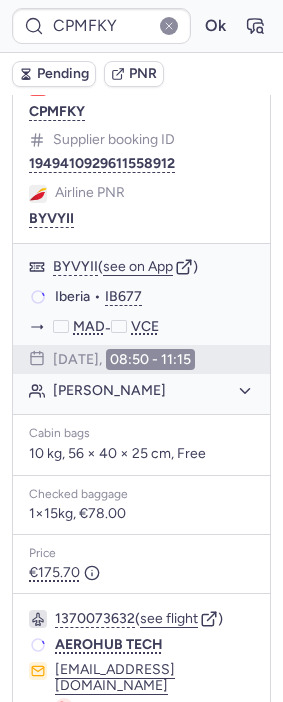 scroll, scrollTop: 337, scrollLeft: 0, axis: vertical 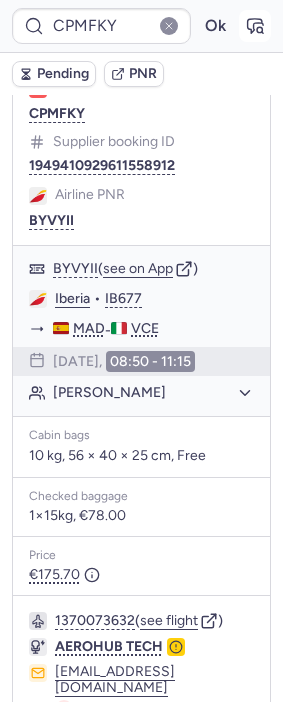 click 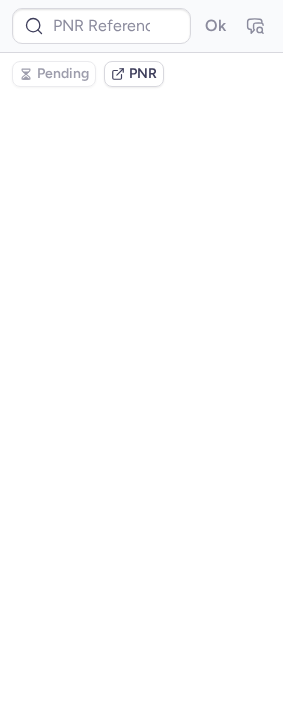 type on "CPMFKY" 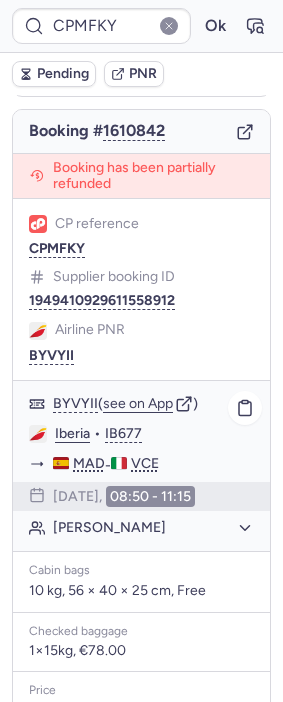 scroll, scrollTop: 222, scrollLeft: 0, axis: vertical 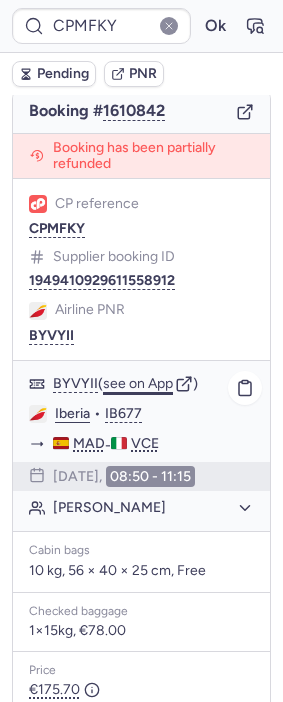 click on "see on App" 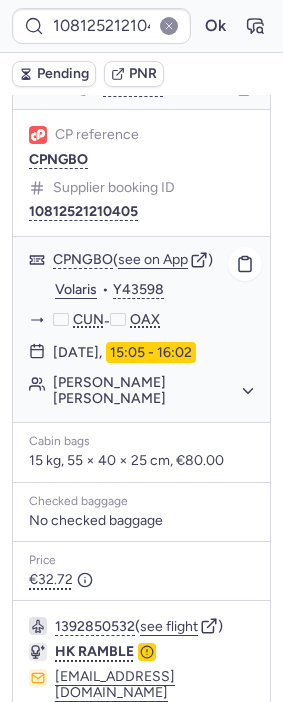 scroll, scrollTop: 333, scrollLeft: 0, axis: vertical 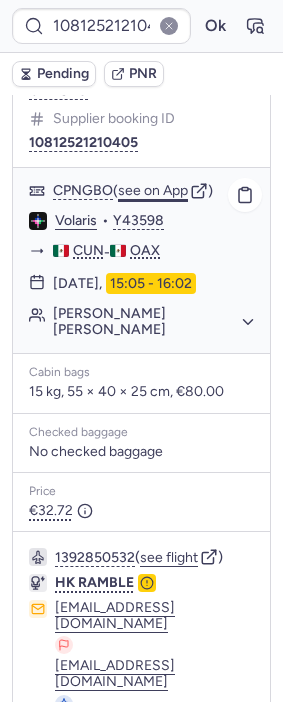 click on "see on App" 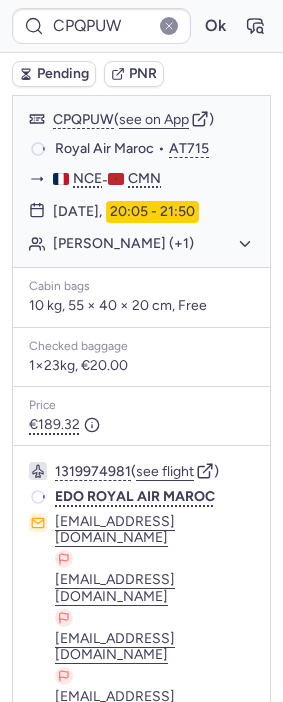 scroll, scrollTop: 333, scrollLeft: 0, axis: vertical 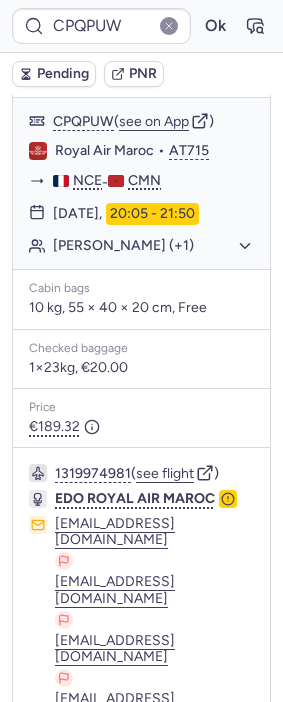 type on "CPQDDD" 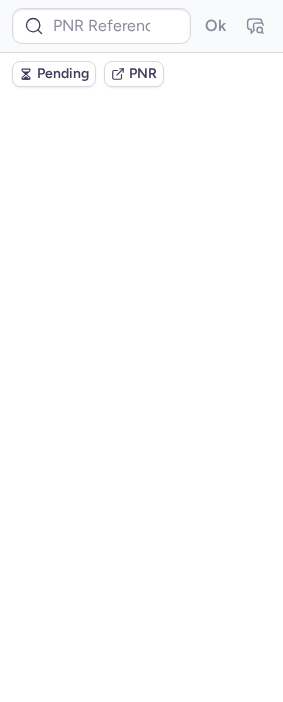 scroll, scrollTop: 0, scrollLeft: 0, axis: both 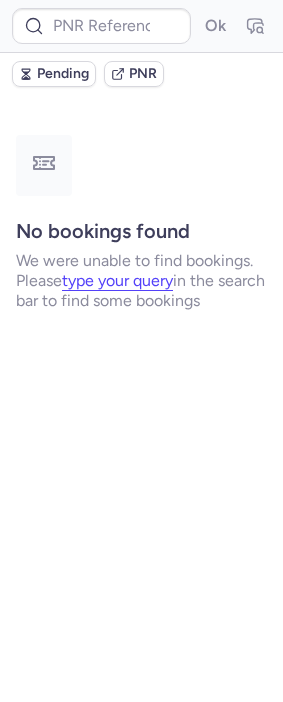 type on "DT1752800145605094" 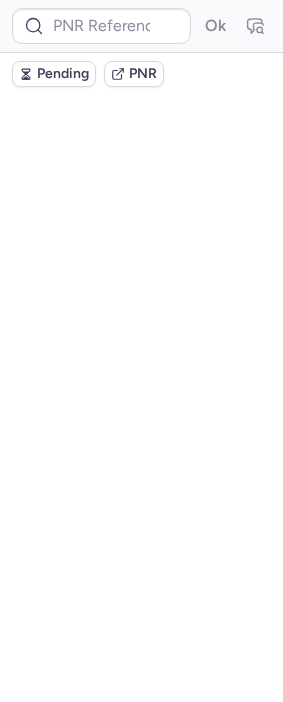 scroll, scrollTop: 0, scrollLeft: 0, axis: both 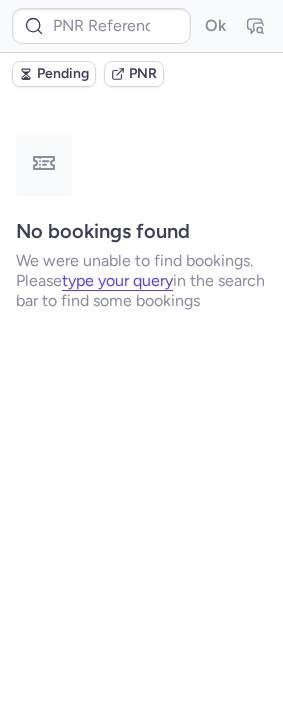 type on "DT1749292151753652" 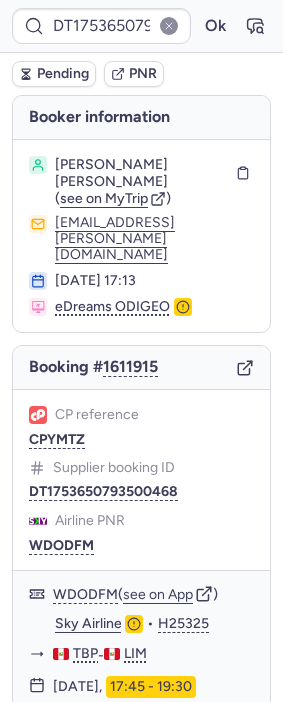 type on "CPQDDD" 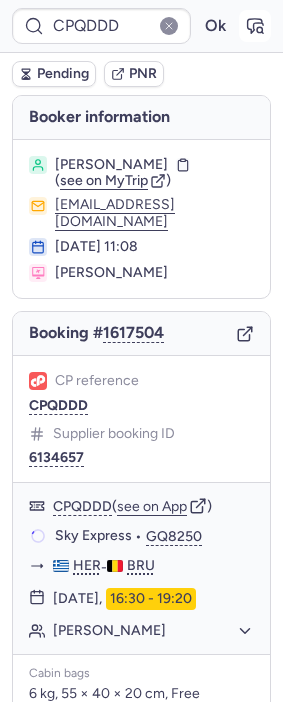 click 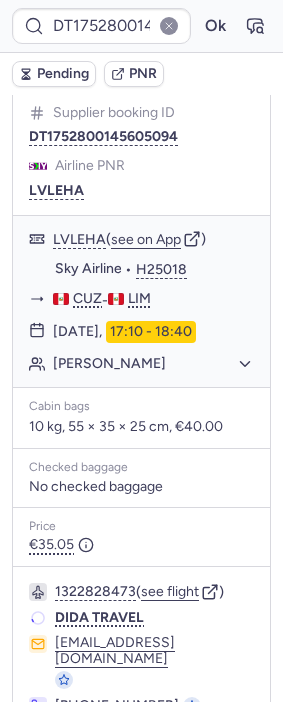 scroll, scrollTop: 312, scrollLeft: 0, axis: vertical 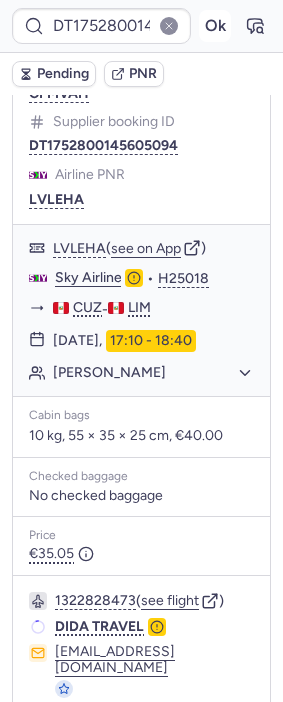 click on "Ok" at bounding box center [215, 26] 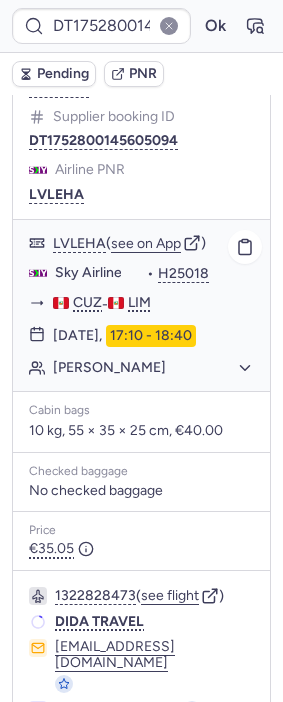 scroll, scrollTop: 312, scrollLeft: 0, axis: vertical 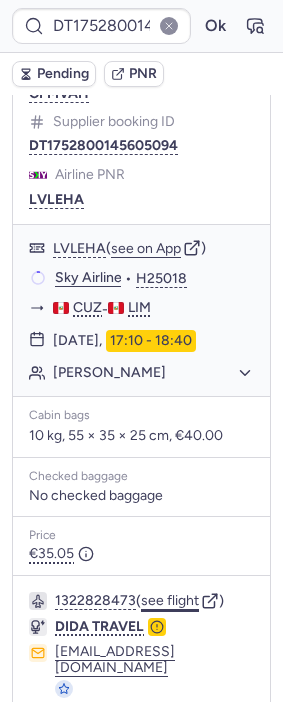 click on "see flight" 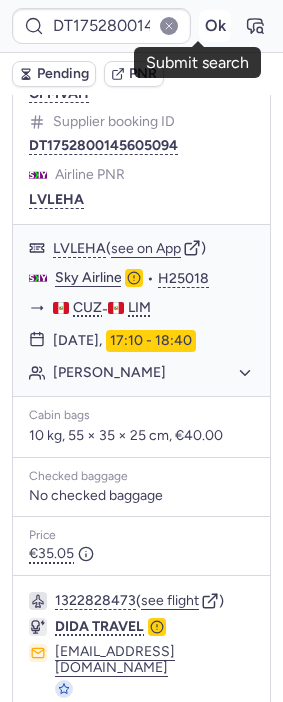 click on "Ok" at bounding box center [215, 26] 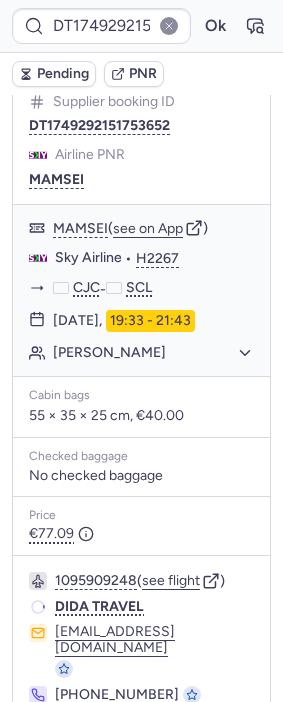 scroll, scrollTop: 367, scrollLeft: 0, axis: vertical 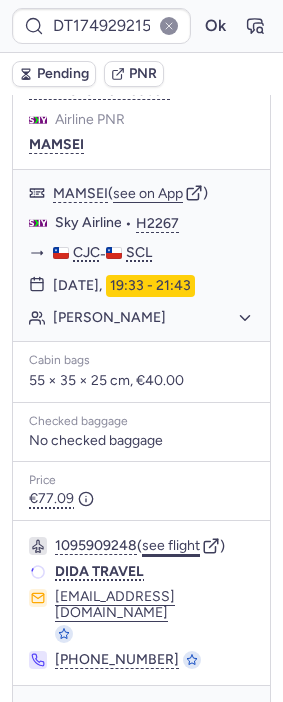 click on "see flight" 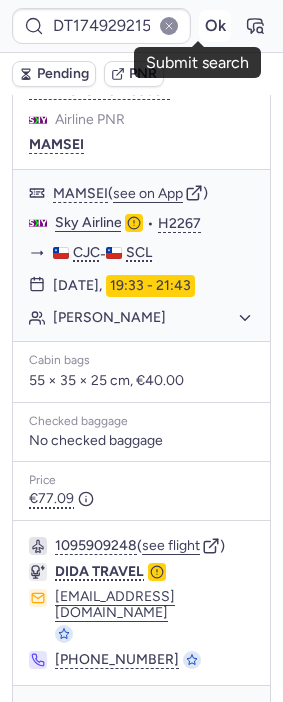 click on "Ok" at bounding box center (215, 26) 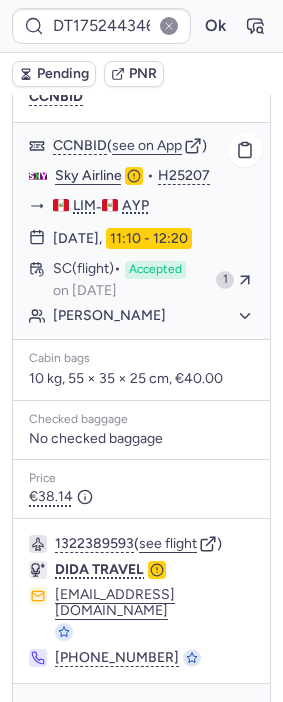 scroll, scrollTop: 432, scrollLeft: 0, axis: vertical 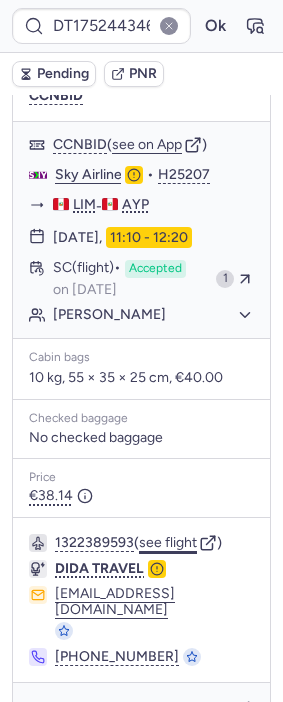 click on "see flight" 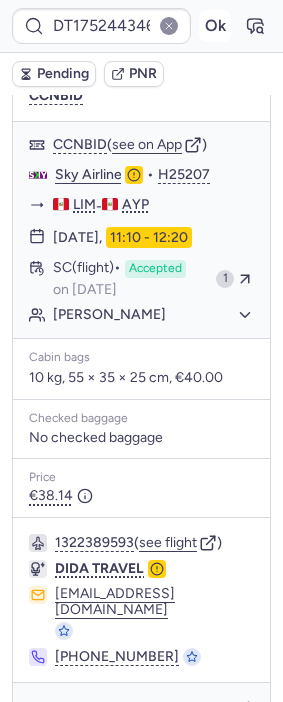 click on "Ok" at bounding box center (215, 26) 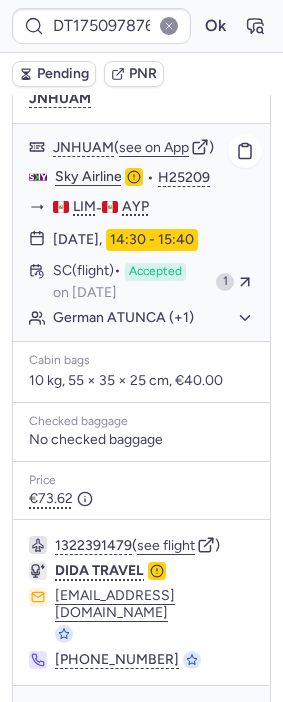 scroll, scrollTop: 432, scrollLeft: 0, axis: vertical 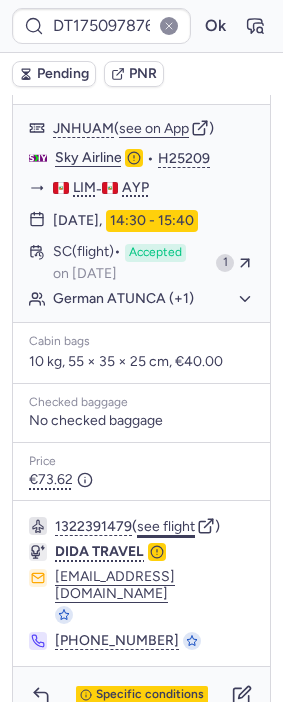 click on "see flight" 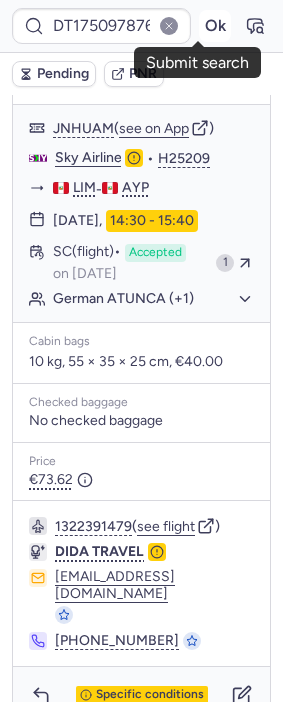 click on "Ok" at bounding box center [215, 26] 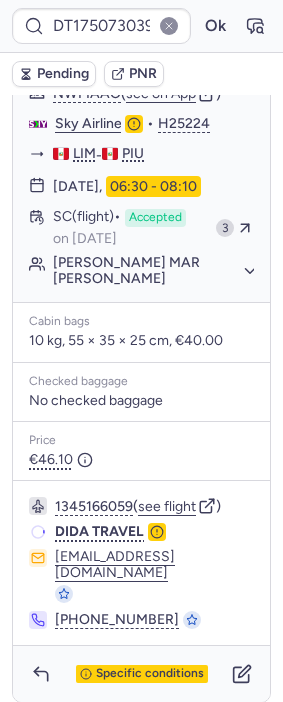 scroll, scrollTop: 490, scrollLeft: 0, axis: vertical 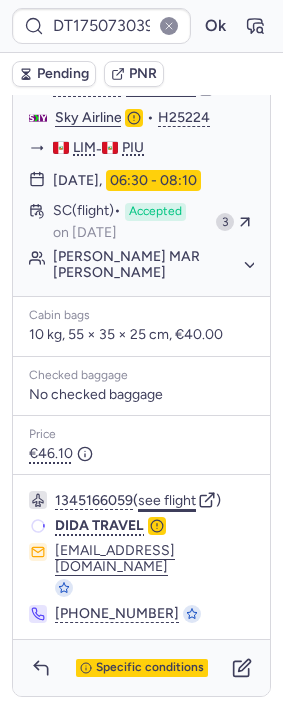 click on "see flight" 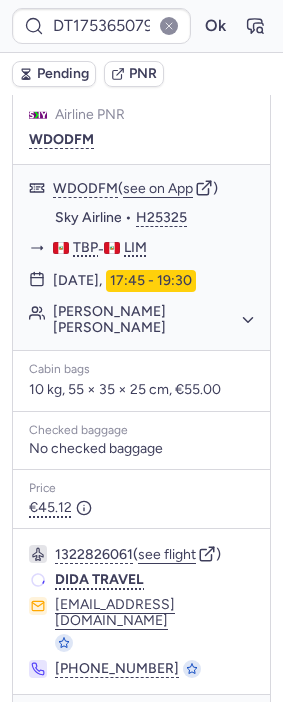 scroll, scrollTop: 399, scrollLeft: 0, axis: vertical 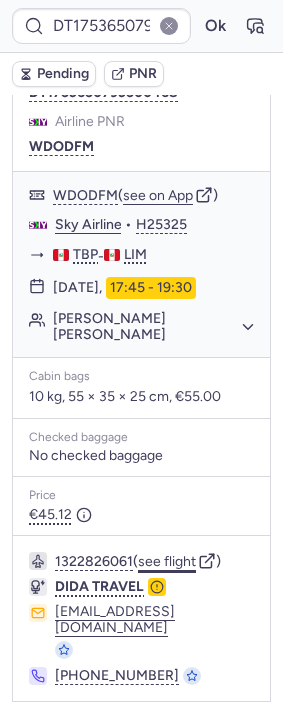 click on "see flight" 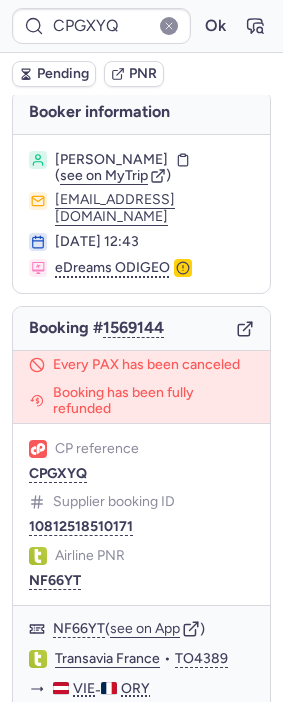 scroll, scrollTop: 0, scrollLeft: 0, axis: both 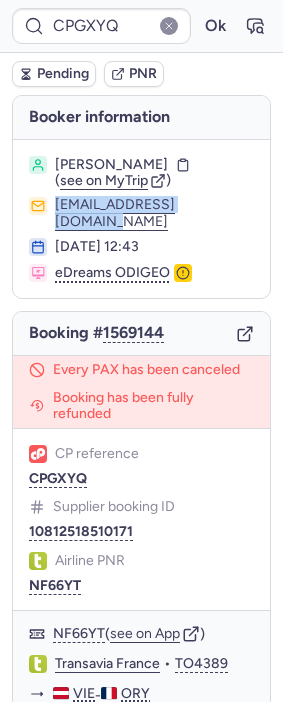 drag, startPoint x: 25, startPoint y: 234, endPoint x: 222, endPoint y: 224, distance: 197.25365 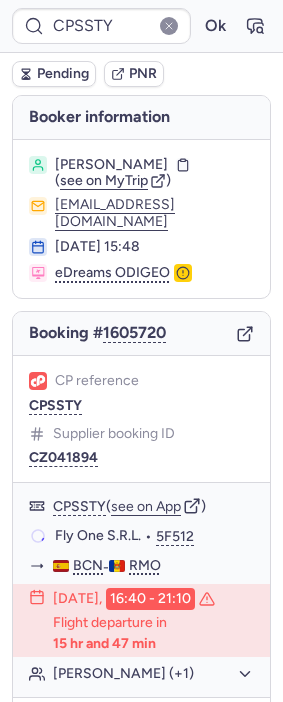 type on "DT1753650793500468" 